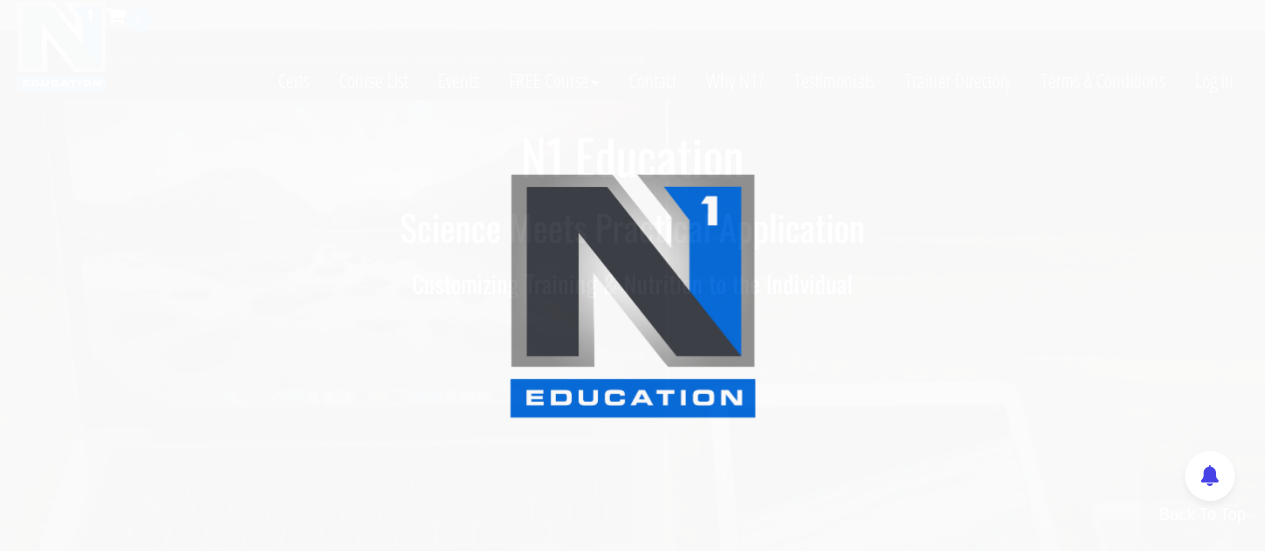 scroll, scrollTop: 0, scrollLeft: 0, axis: both 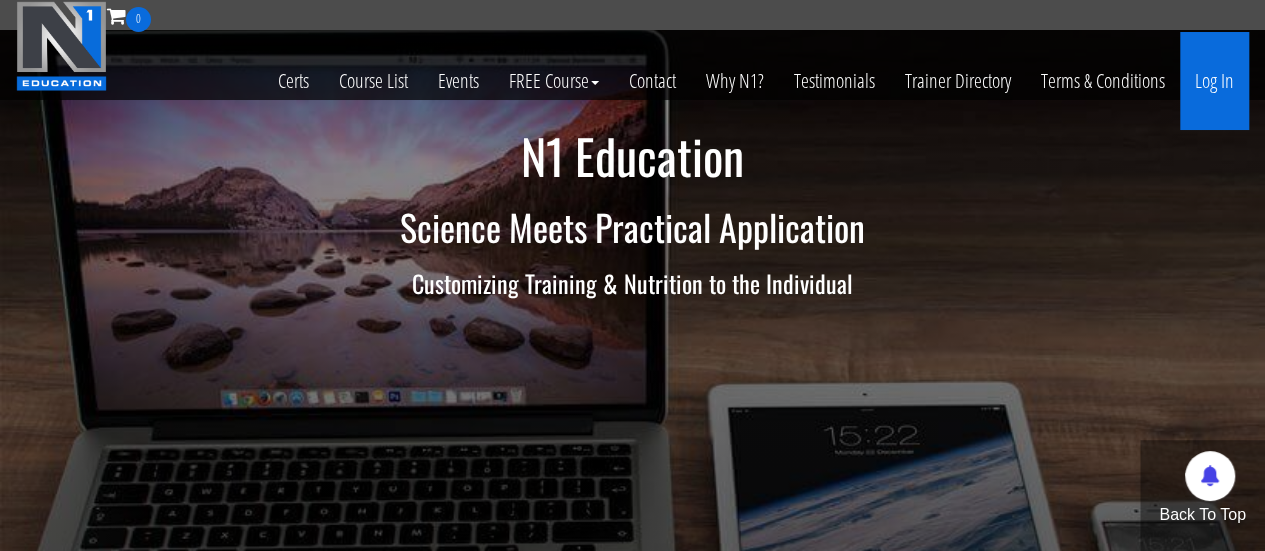 click on "Log In" at bounding box center (1214, 81) 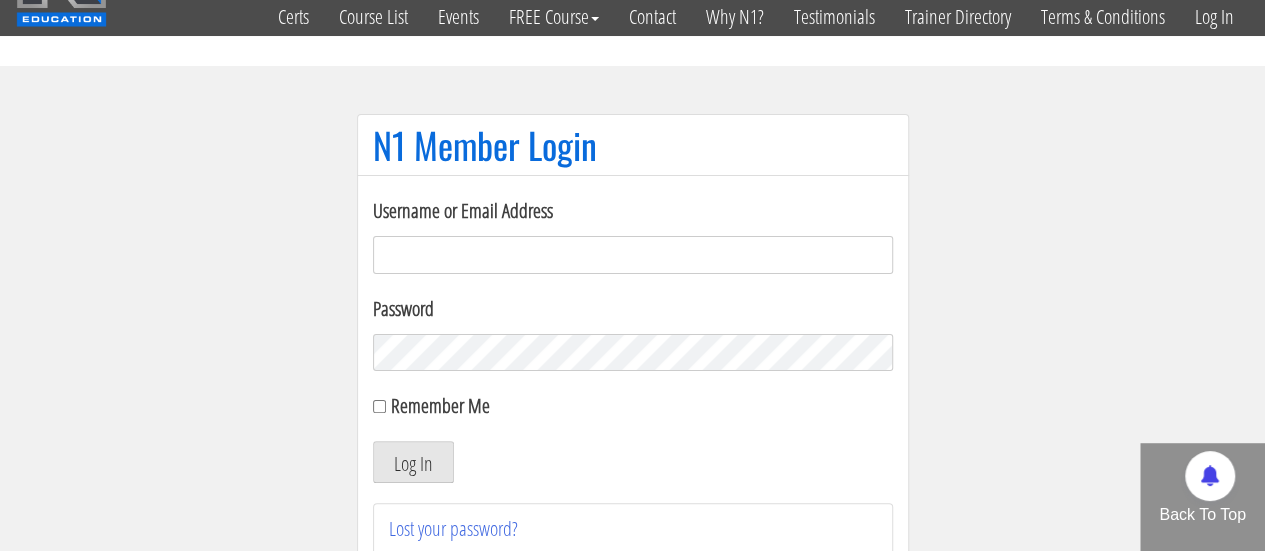 scroll, scrollTop: 68, scrollLeft: 0, axis: vertical 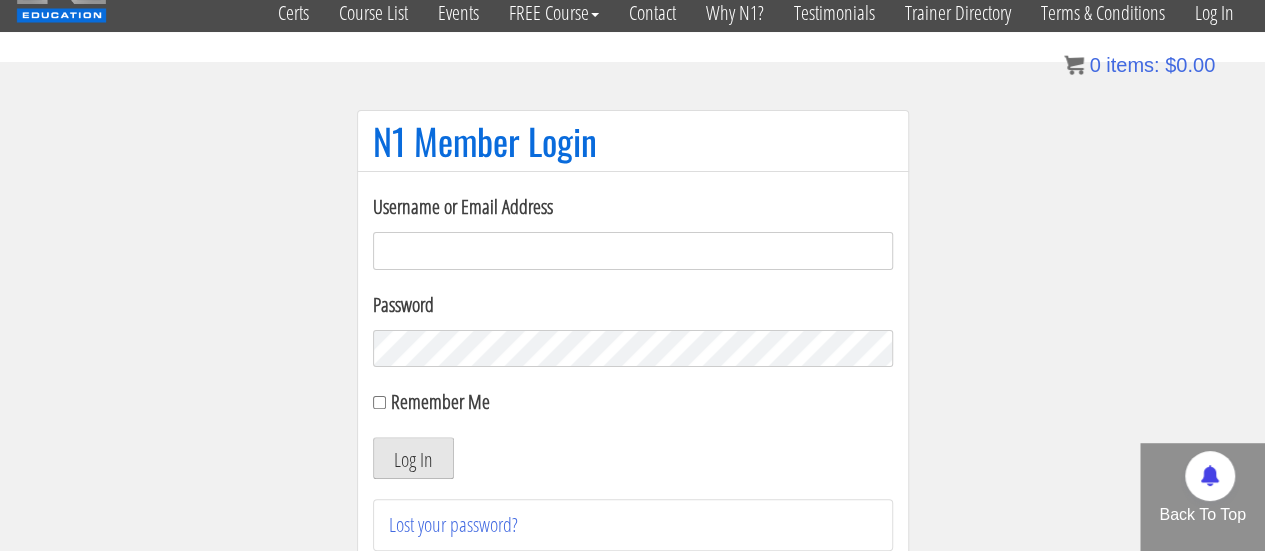 type on "bgaliffe95@gmail.com" 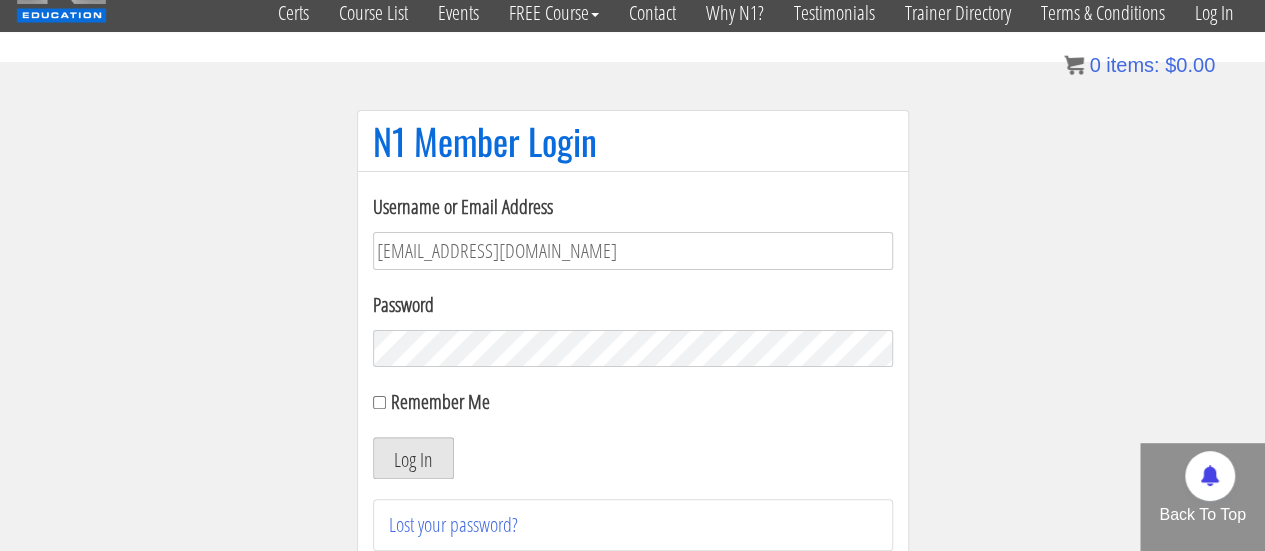 click on "Log In" at bounding box center (413, 458) 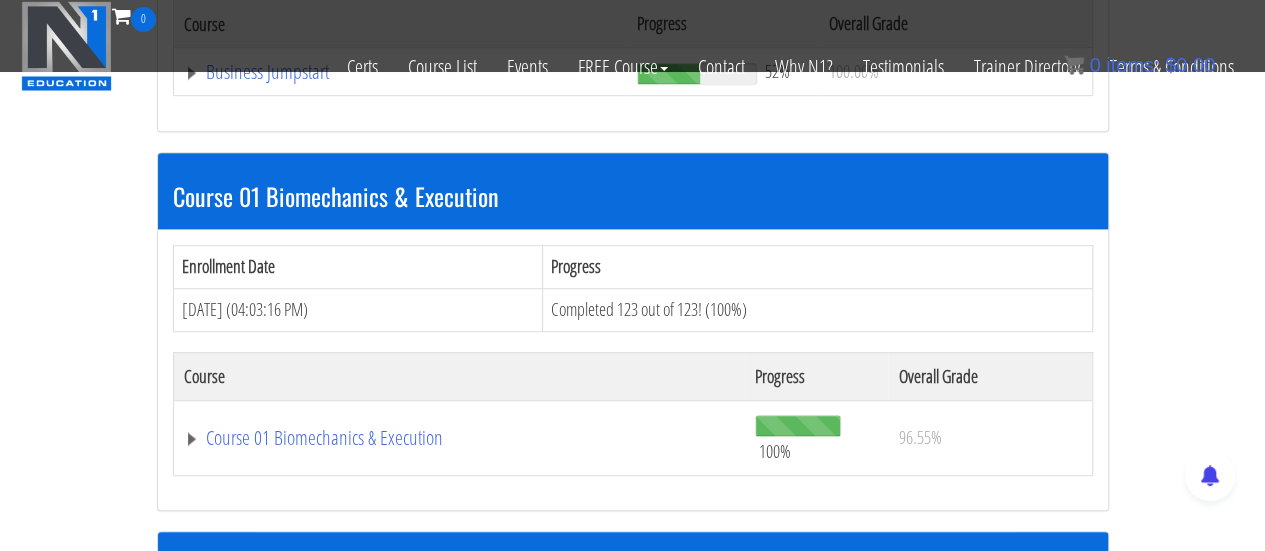 scroll, scrollTop: 566, scrollLeft: 0, axis: vertical 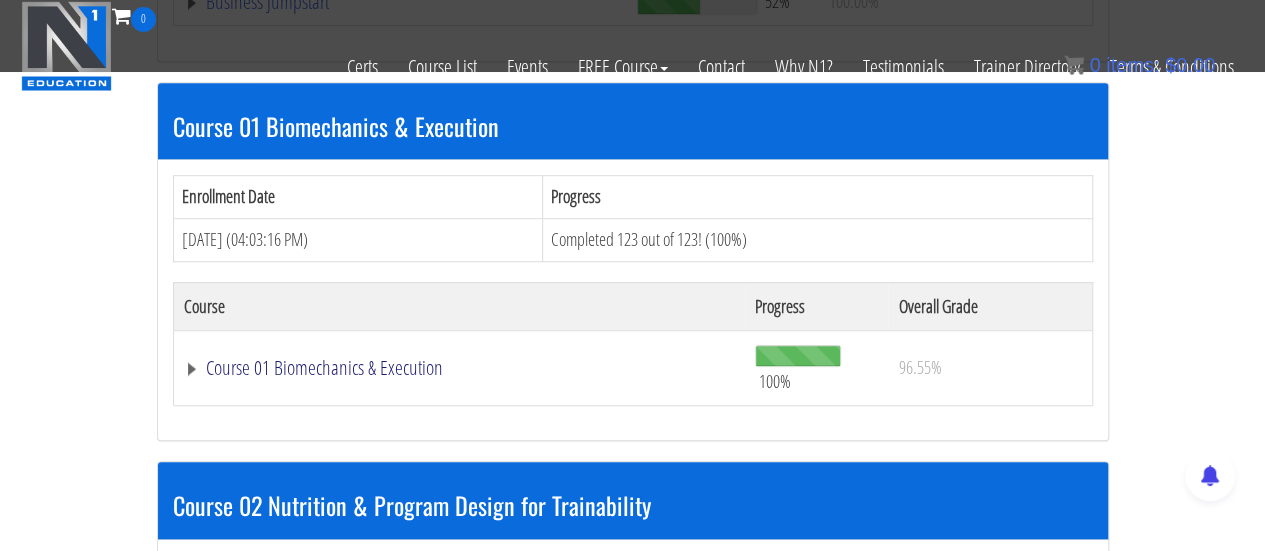 click on "Course 01 Biomechanics & Execution" at bounding box center [401, 2] 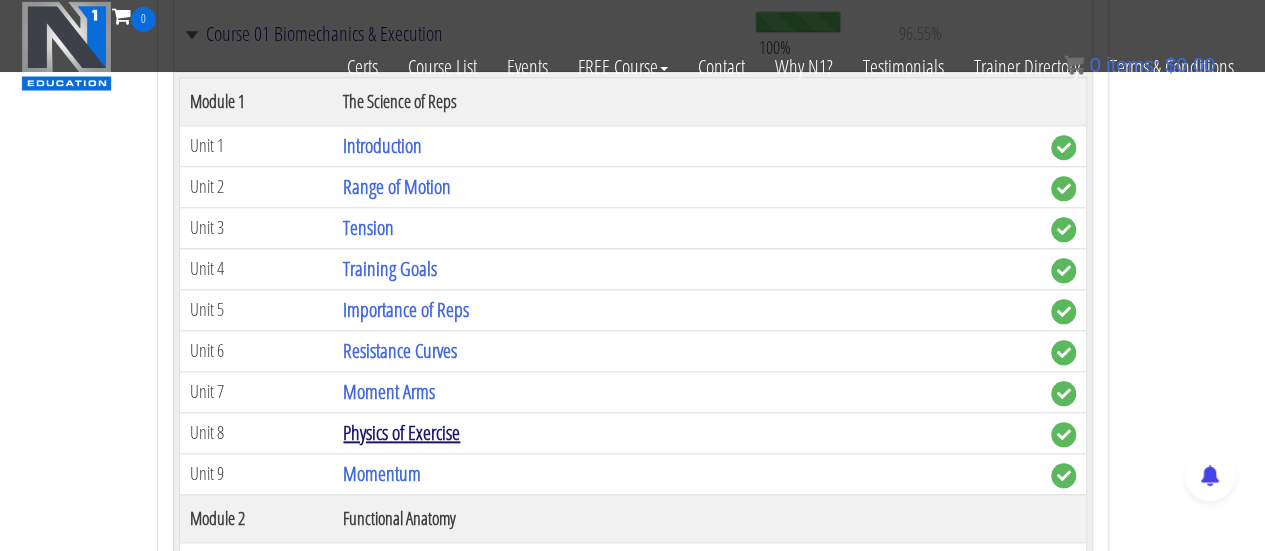 scroll, scrollTop: 900, scrollLeft: 0, axis: vertical 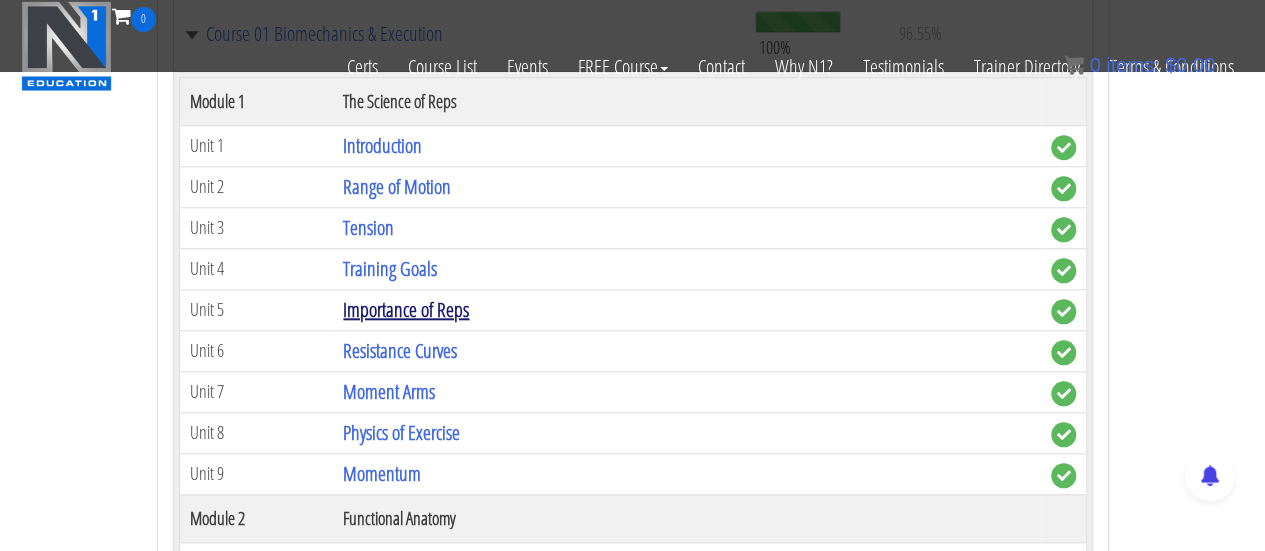 click on "Importance of Reps" at bounding box center (406, 309) 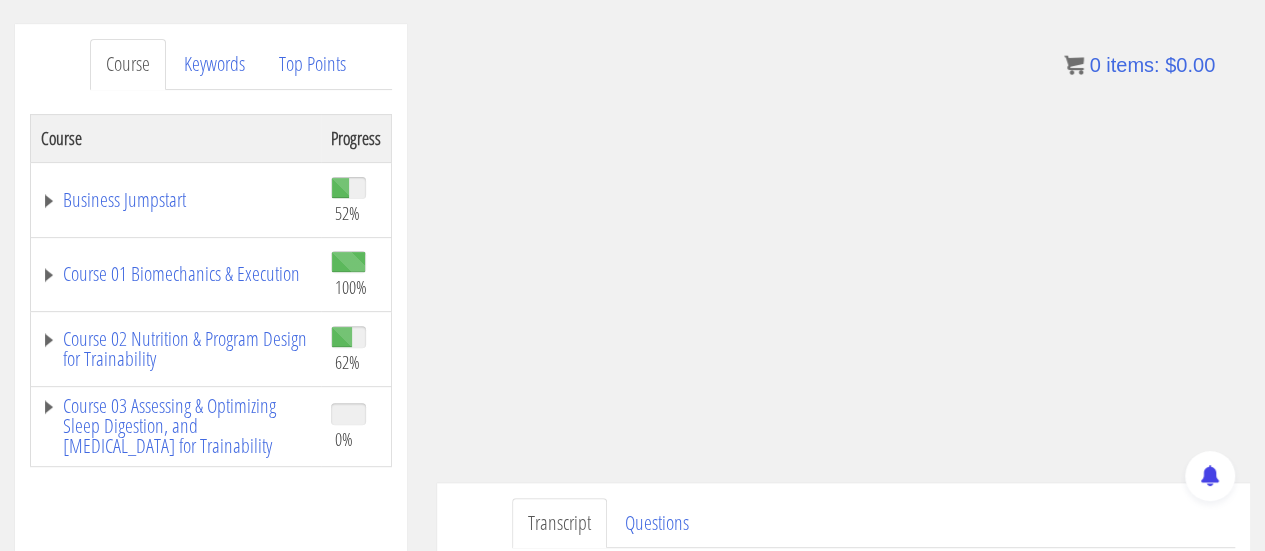 scroll, scrollTop: 235, scrollLeft: 0, axis: vertical 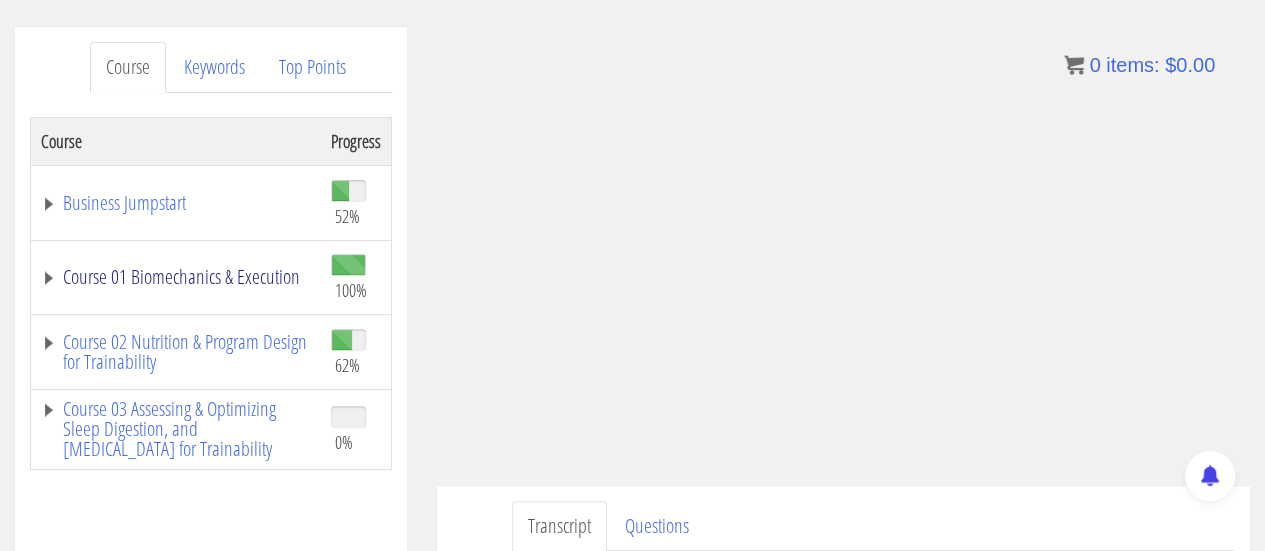 click on "Course 01 Biomechanics & Execution" at bounding box center [176, 277] 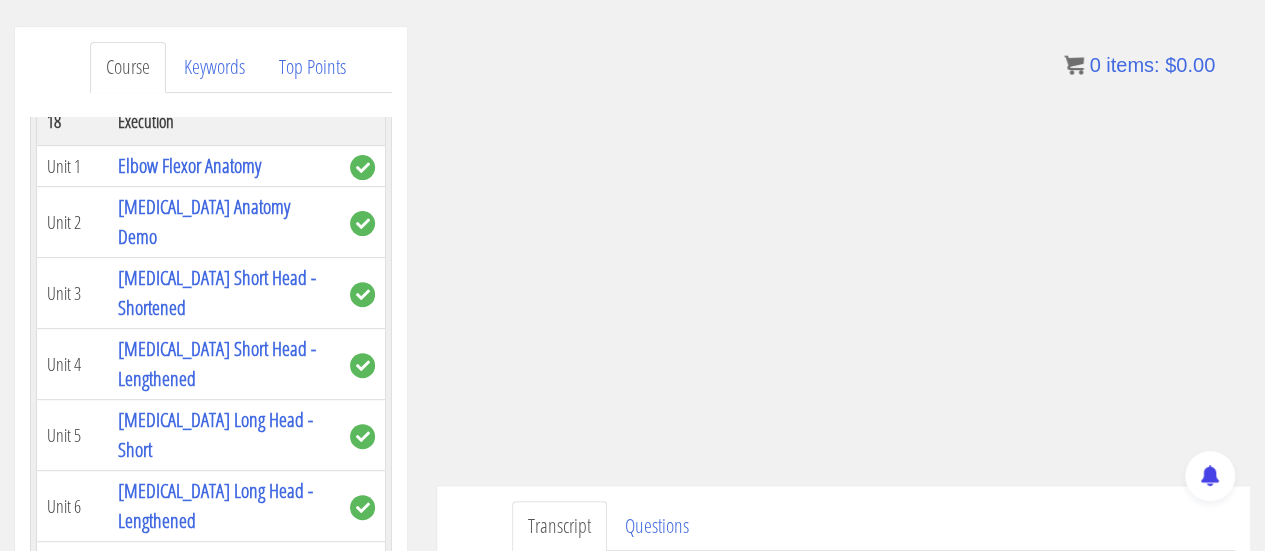 scroll, scrollTop: 6856, scrollLeft: 0, axis: vertical 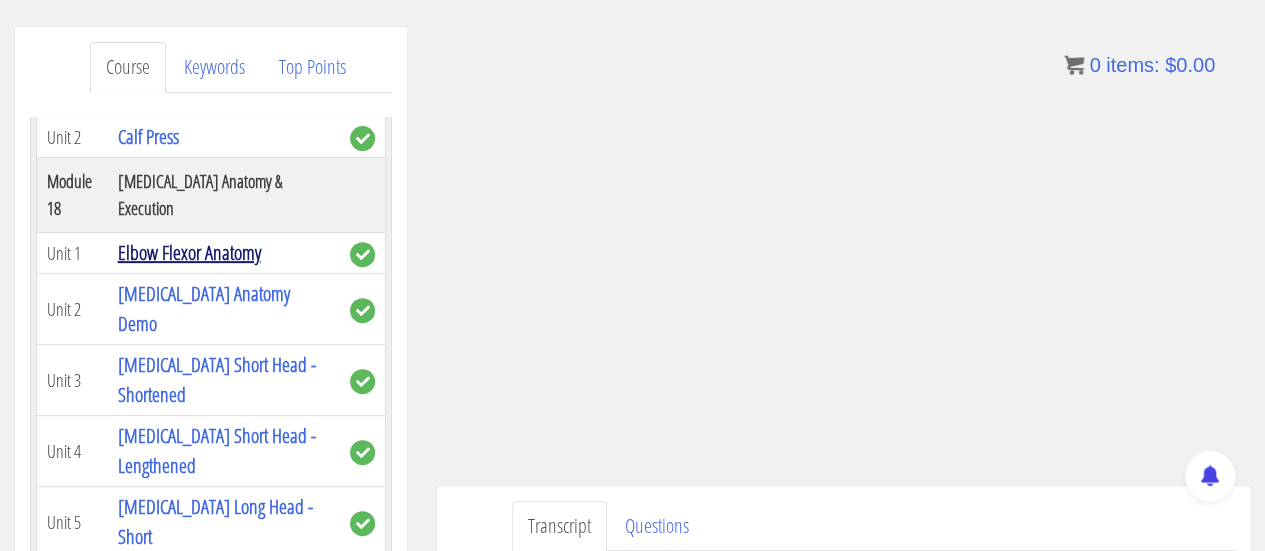 click on "Elbow Flexor Anatomy" at bounding box center [189, 252] 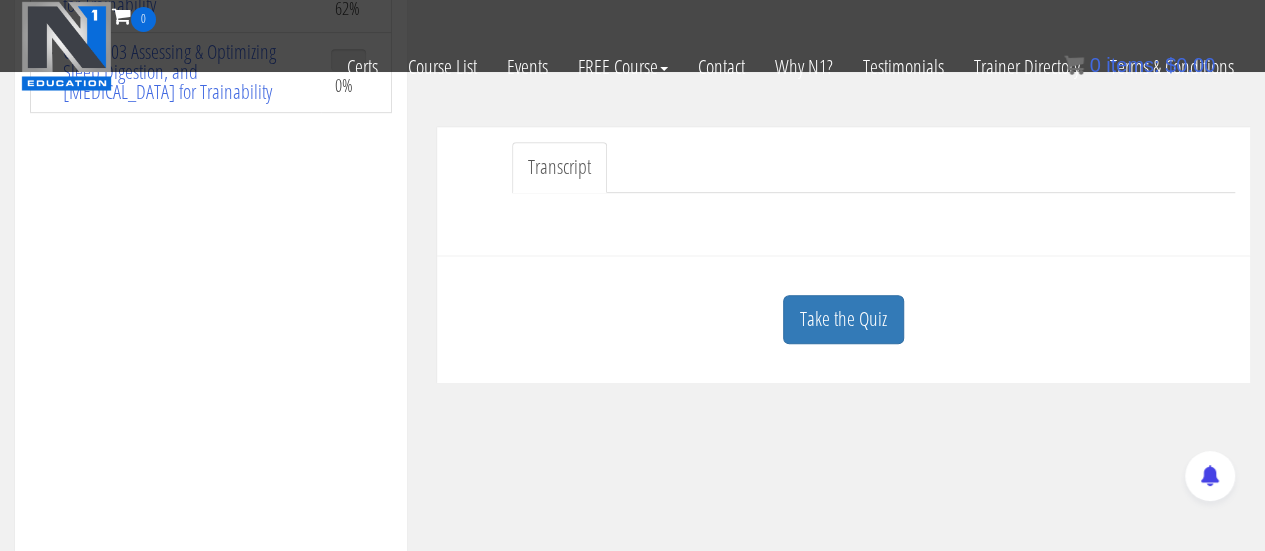 scroll, scrollTop: 481, scrollLeft: 0, axis: vertical 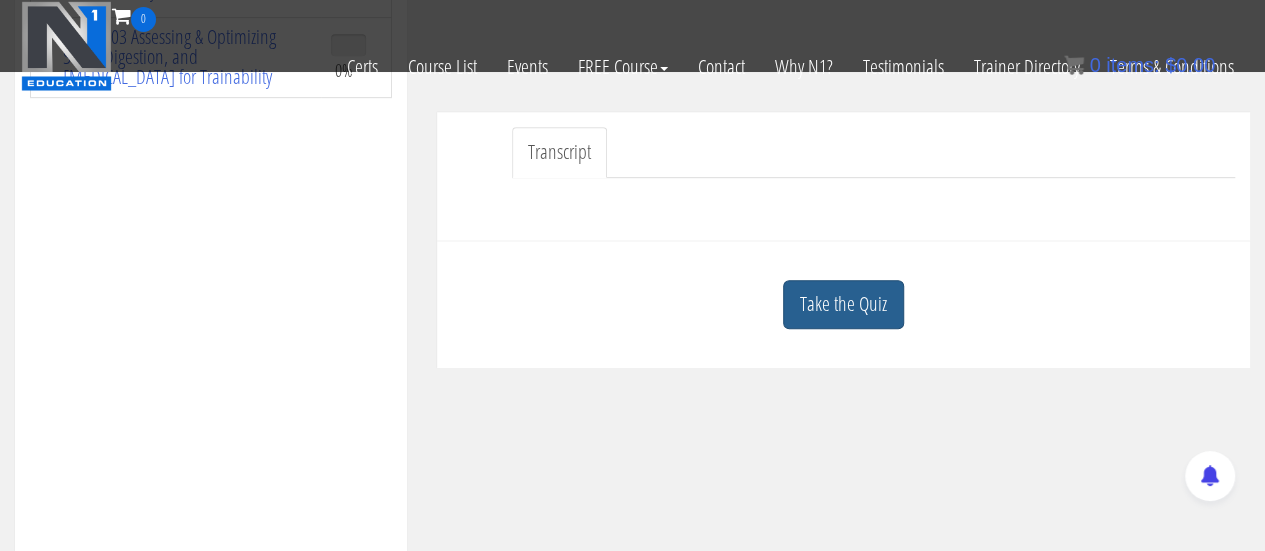 click on "Take the Quiz" at bounding box center (843, 304) 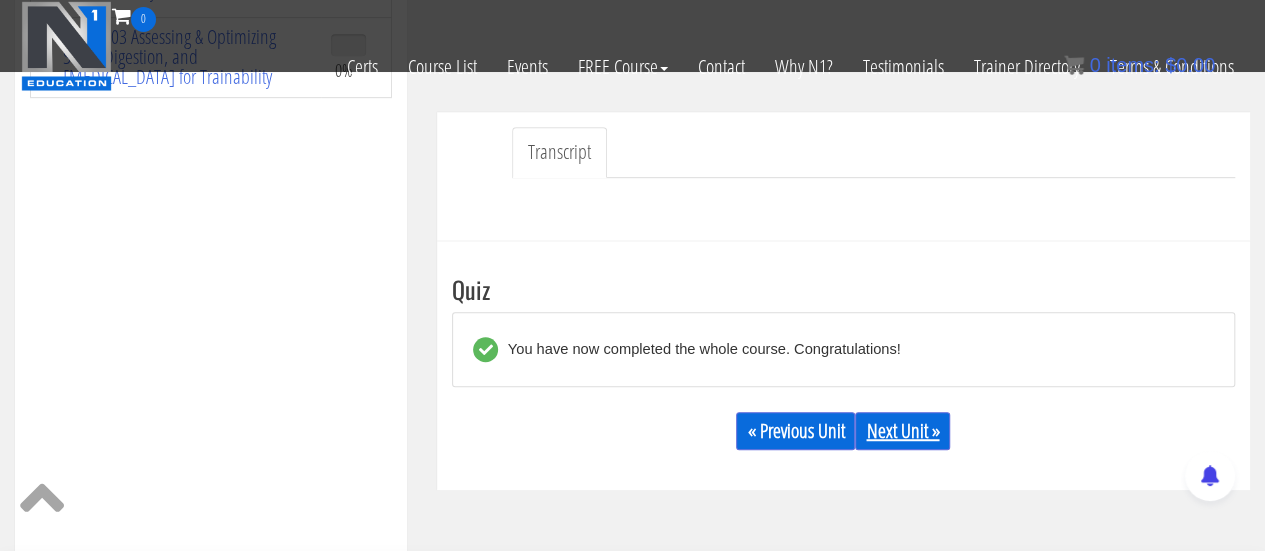 click on "Next Unit »" at bounding box center (902, 431) 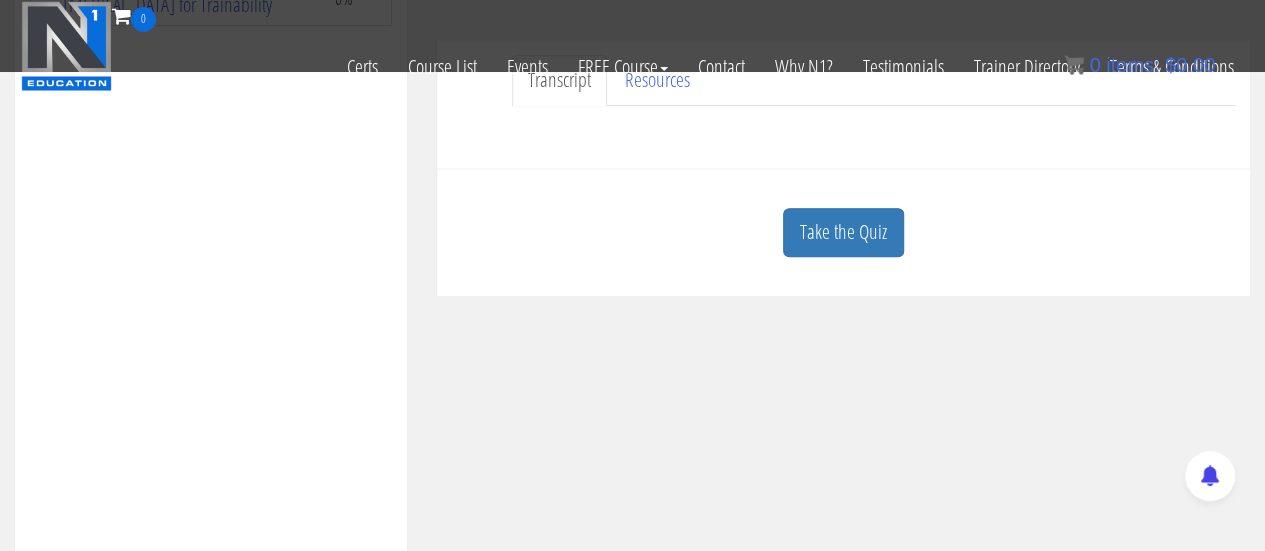 scroll, scrollTop: 522, scrollLeft: 0, axis: vertical 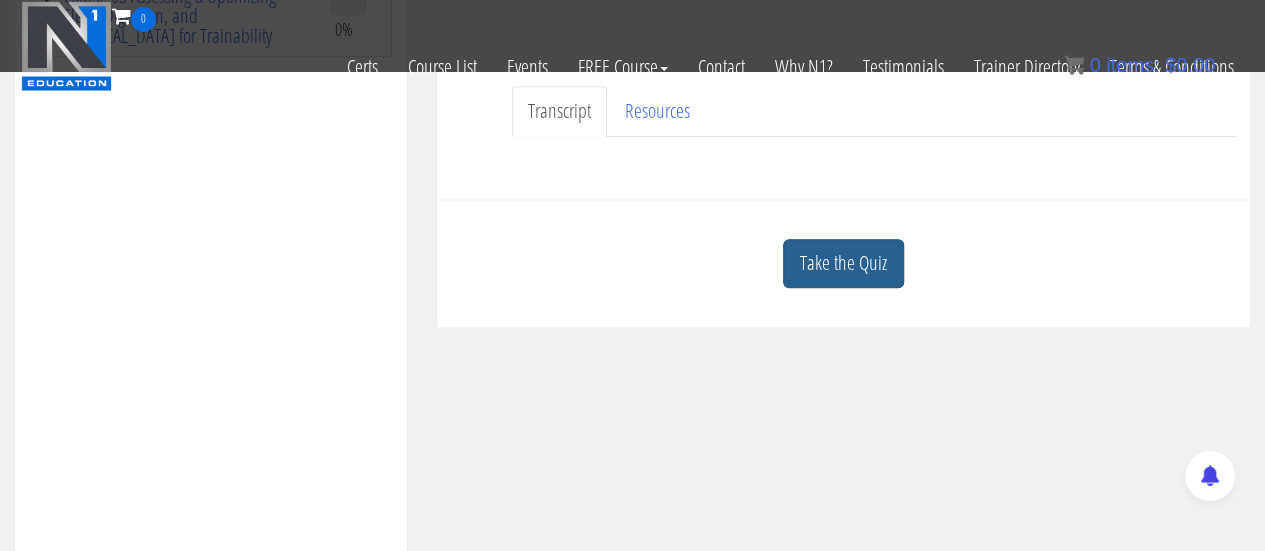 click on "Take the Quiz" at bounding box center (843, 263) 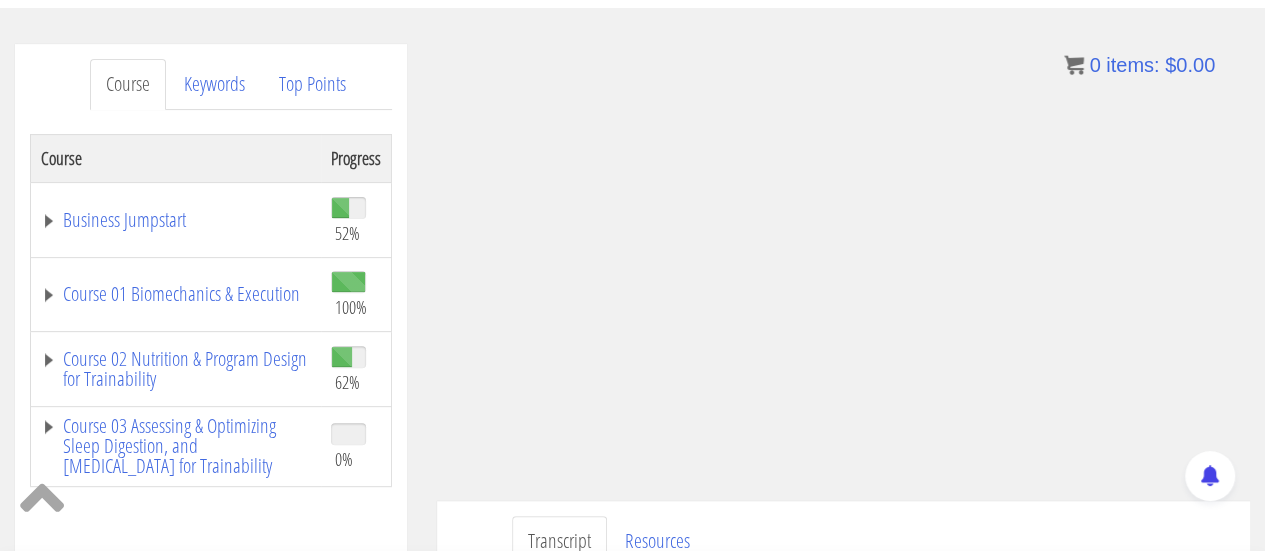 scroll, scrollTop: 213, scrollLeft: 0, axis: vertical 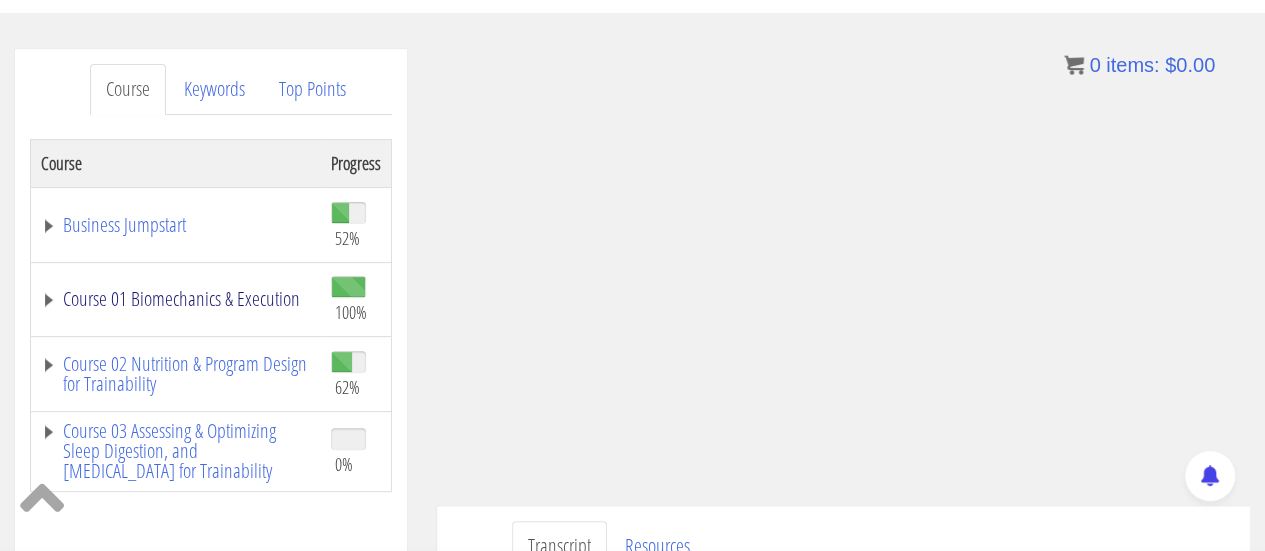 click on "Course 01 Biomechanics & Execution" at bounding box center (176, 299) 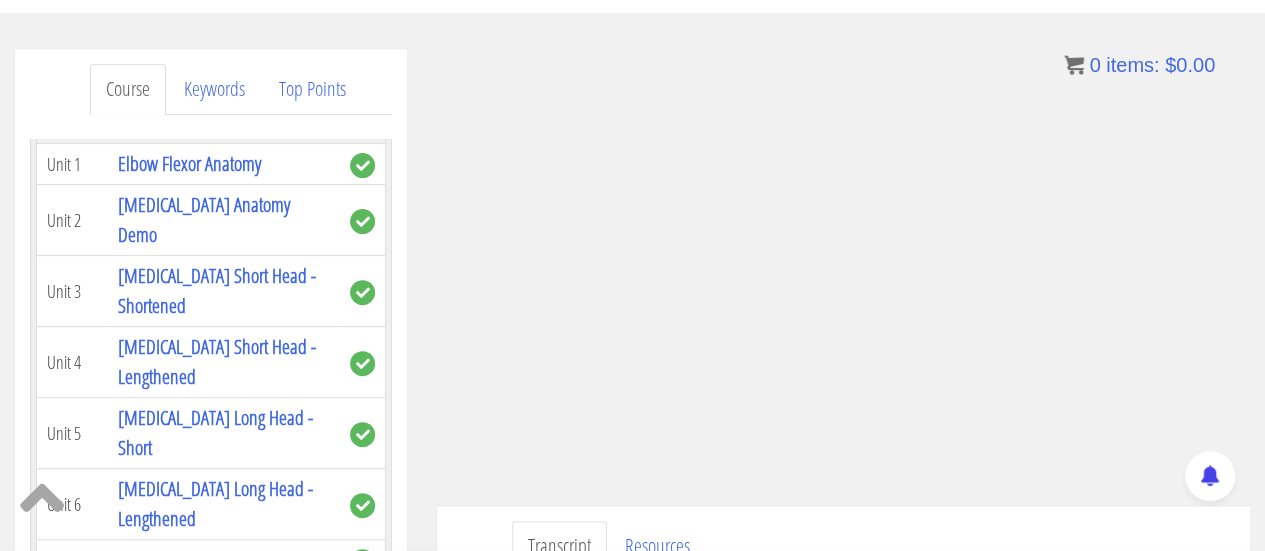 scroll, scrollTop: 7019, scrollLeft: 0, axis: vertical 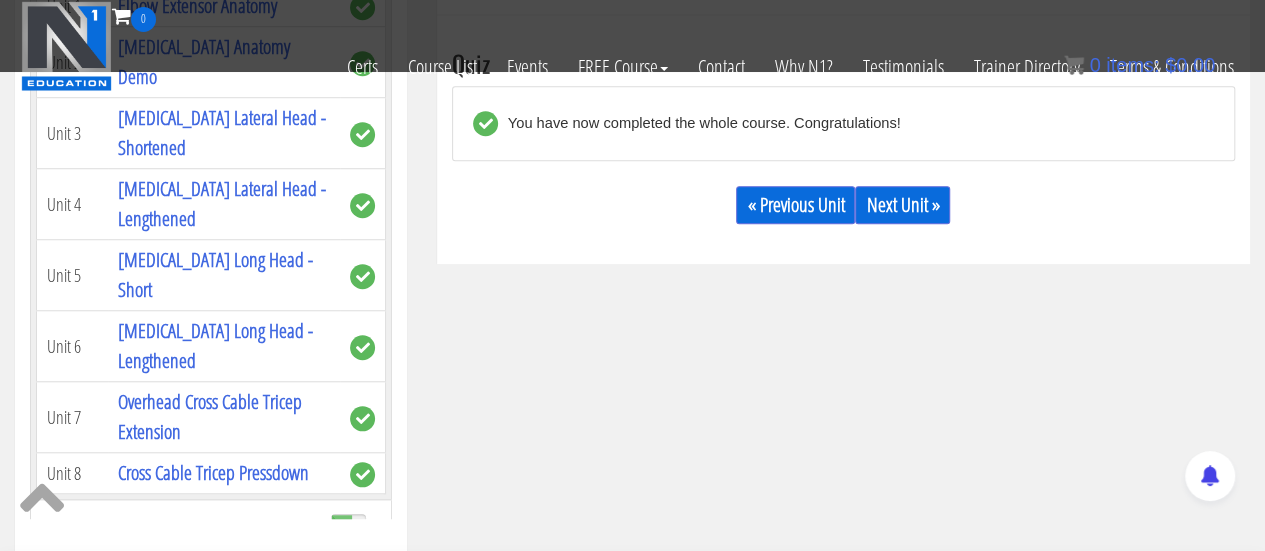 click on "Course 02 Nutrition & Program Design for Trainability" at bounding box center (176, 537) 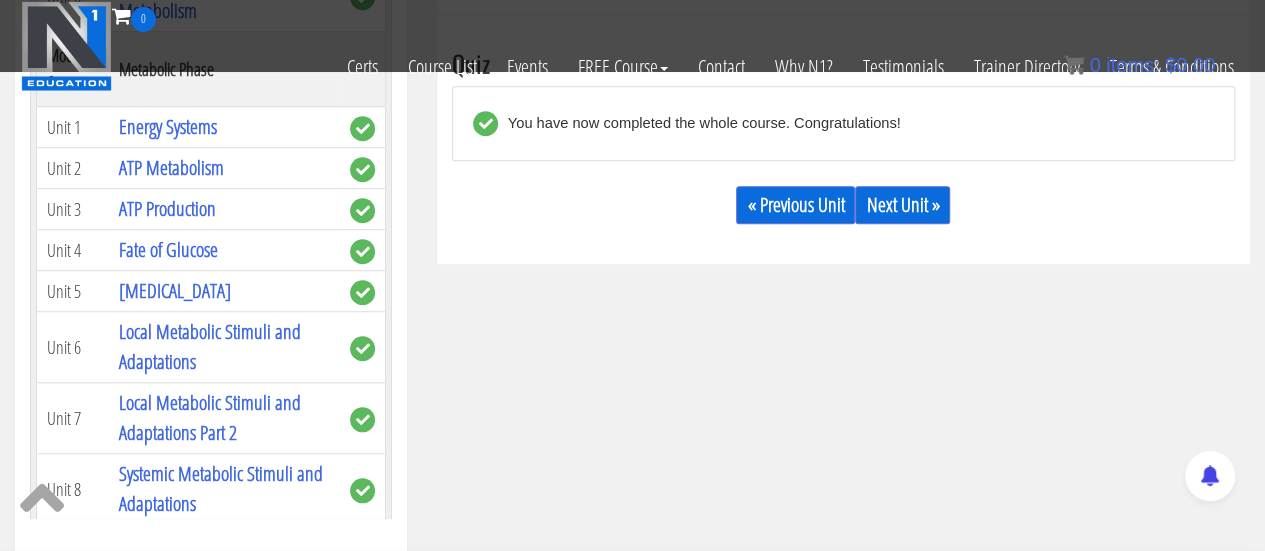 scroll, scrollTop: 9117, scrollLeft: 0, axis: vertical 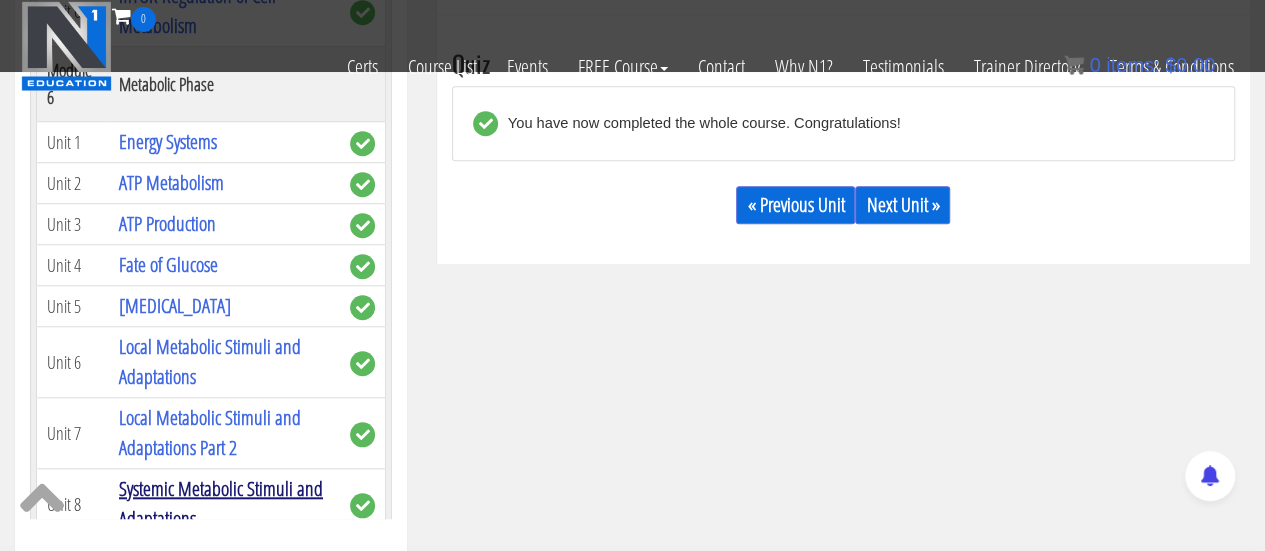 click on "Systemic Metabolic Stimuli and Adaptations" at bounding box center [221, 503] 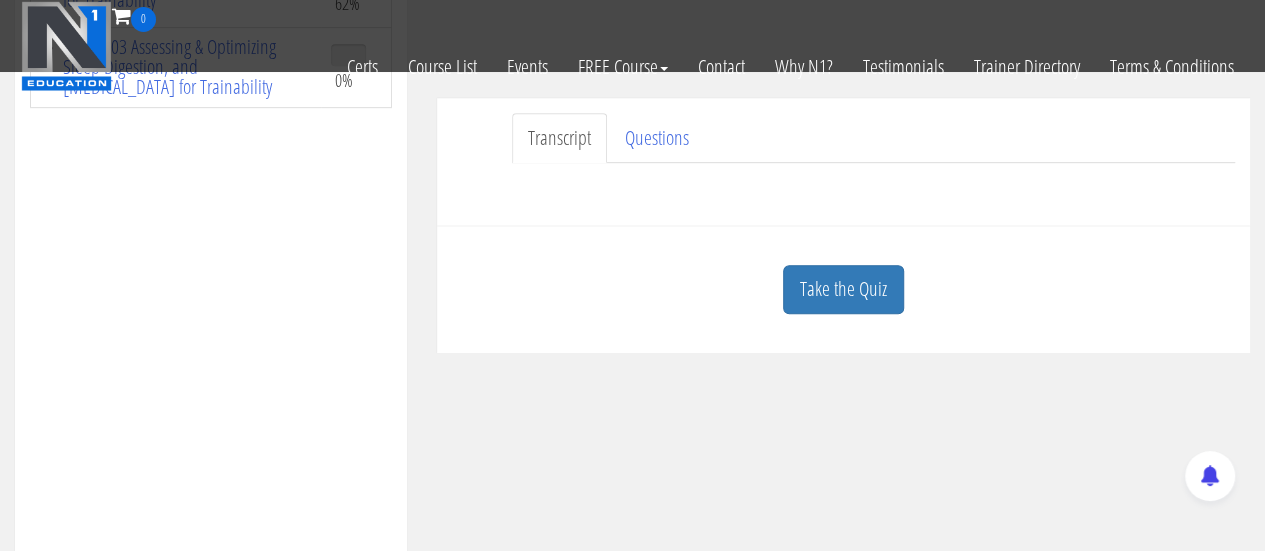 scroll, scrollTop: 474, scrollLeft: 0, axis: vertical 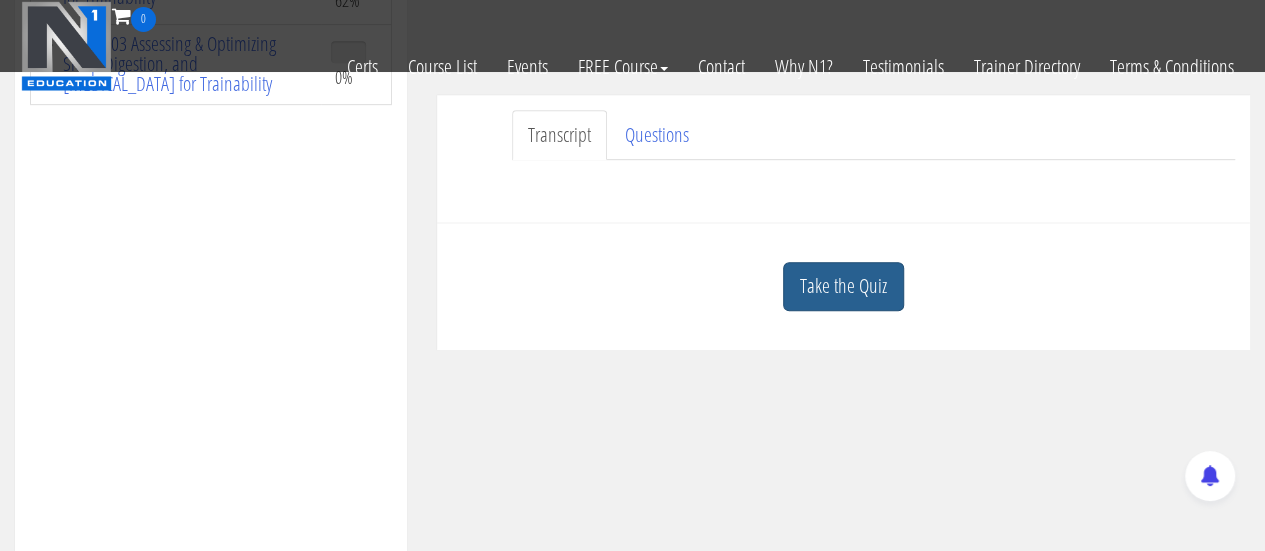 click on "Take the Quiz" at bounding box center (843, 286) 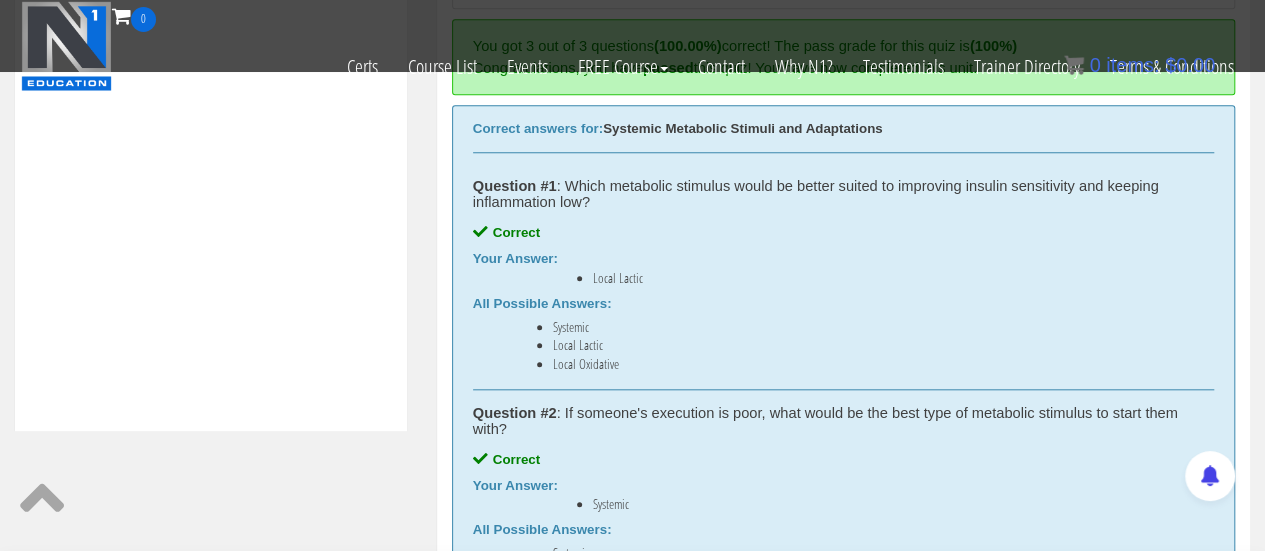 scroll, scrollTop: 840, scrollLeft: 0, axis: vertical 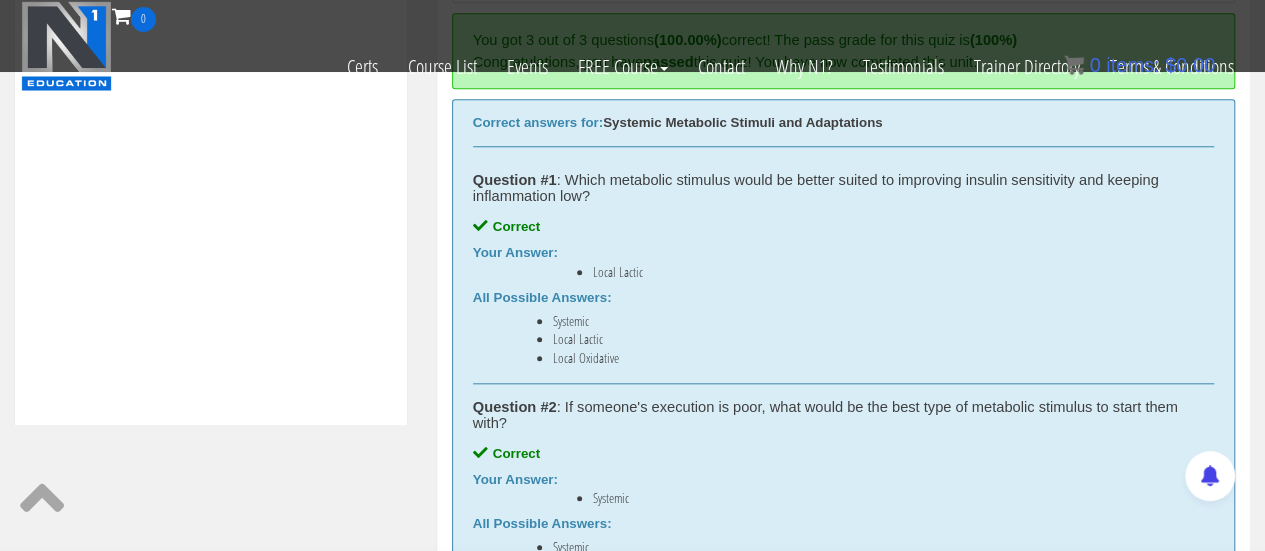 click on "Question #1  : Which metabolic stimulus would be better suited to improving insulin sensitivity and keeping inflammation low? Correct  Your Answer:    Local Lactic All Possible Answers: Systemic Local Lactic Local Oxidative" at bounding box center (843, 270) 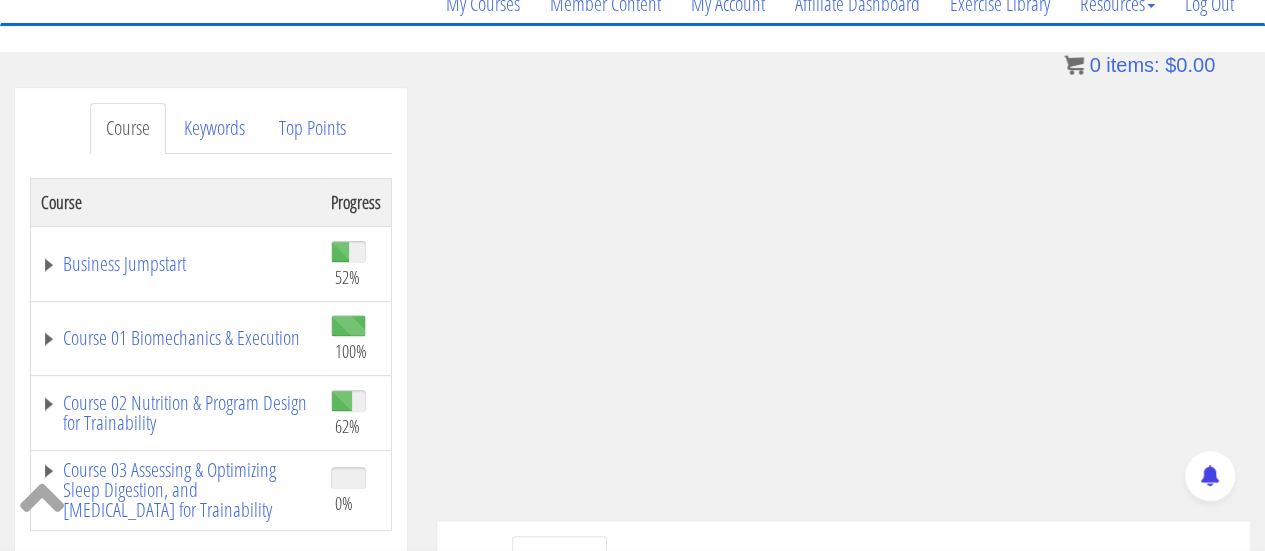 scroll, scrollTop: 134, scrollLeft: 0, axis: vertical 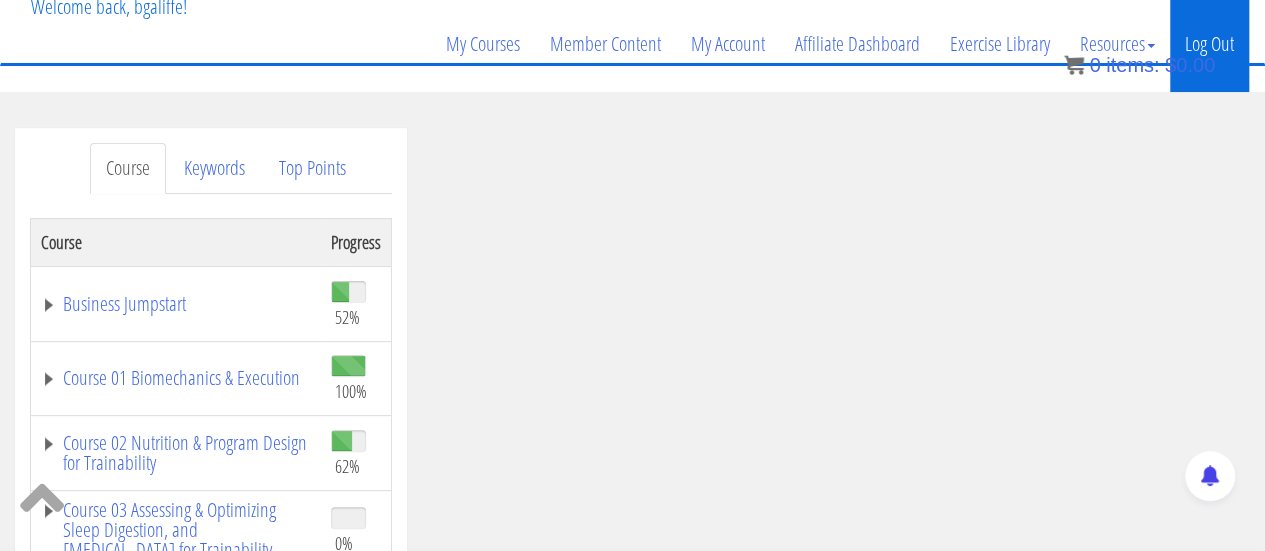 click on "Log Out" at bounding box center [1209, 44] 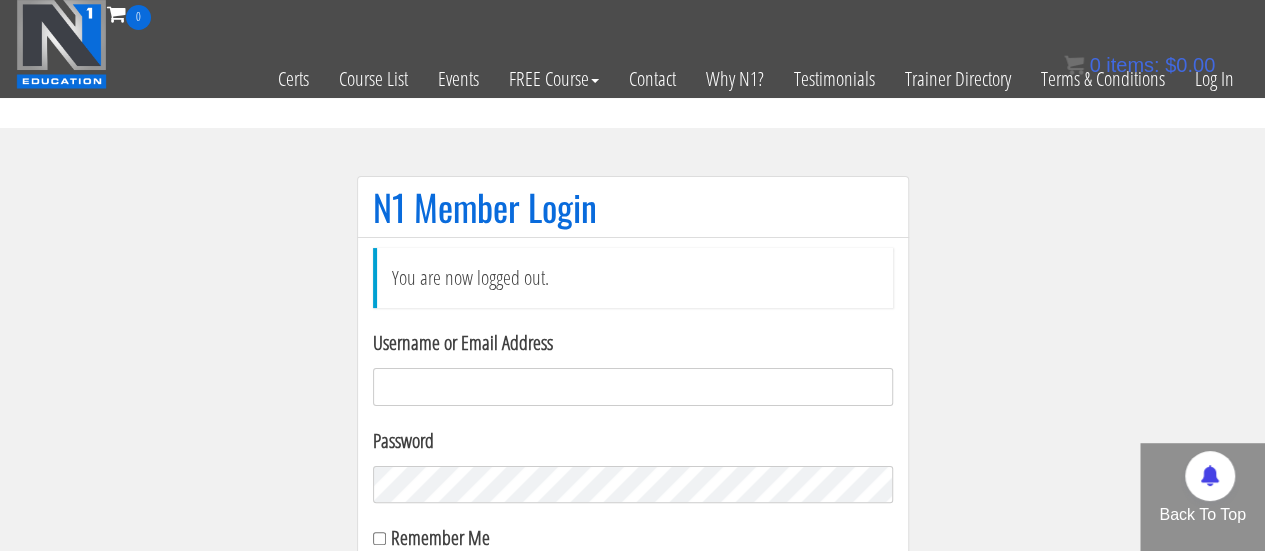 scroll, scrollTop: 110, scrollLeft: 0, axis: vertical 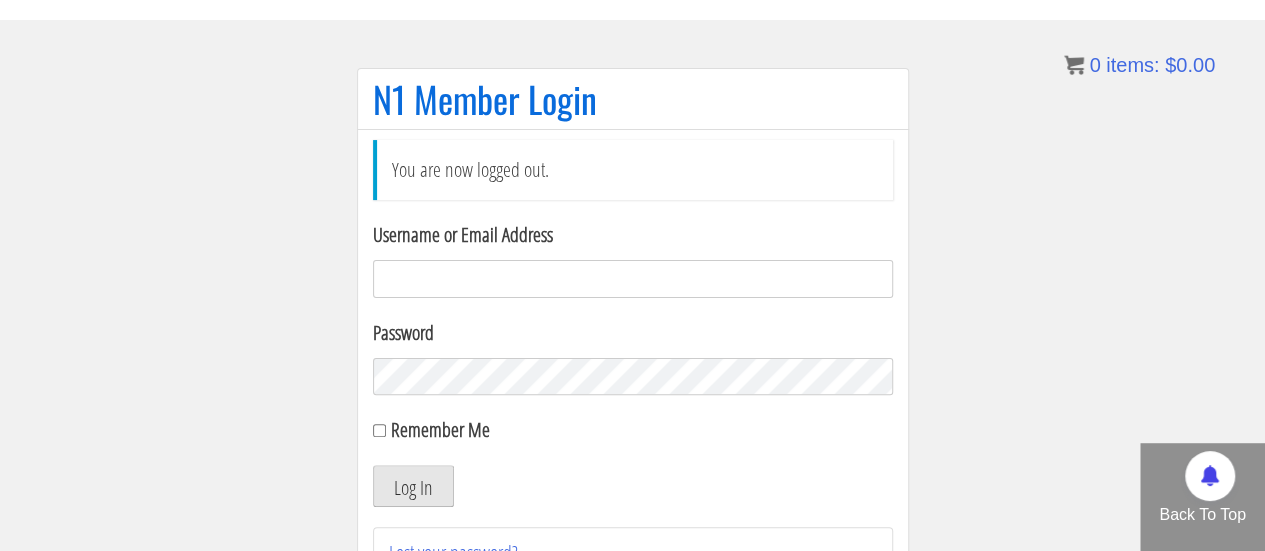 type on "[EMAIL_ADDRESS][DOMAIN_NAME]" 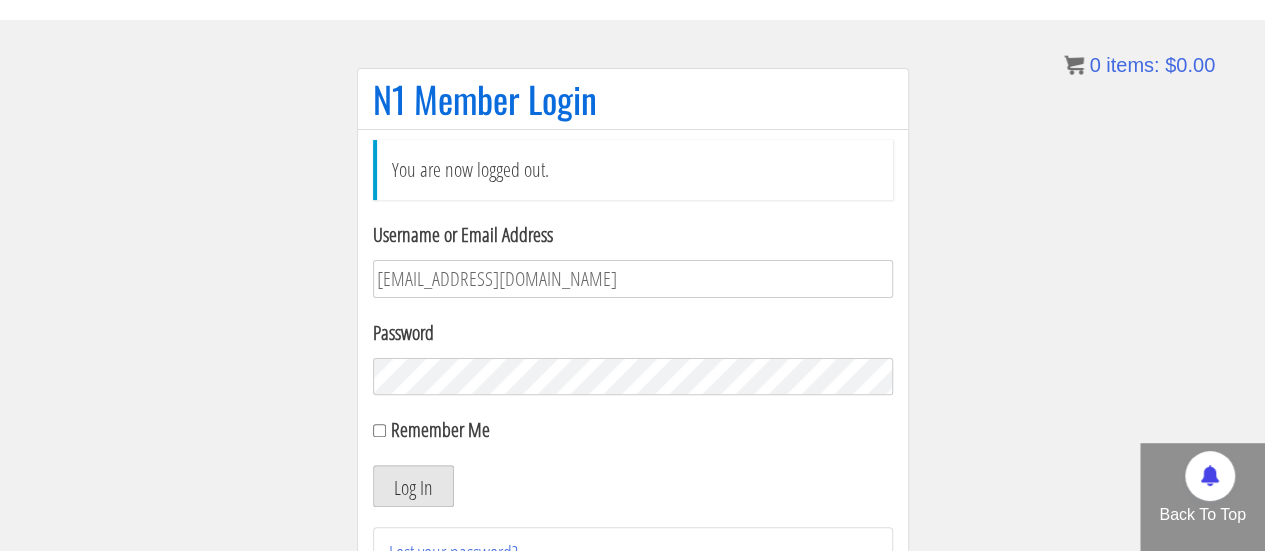 click on "Log In" at bounding box center (413, 486) 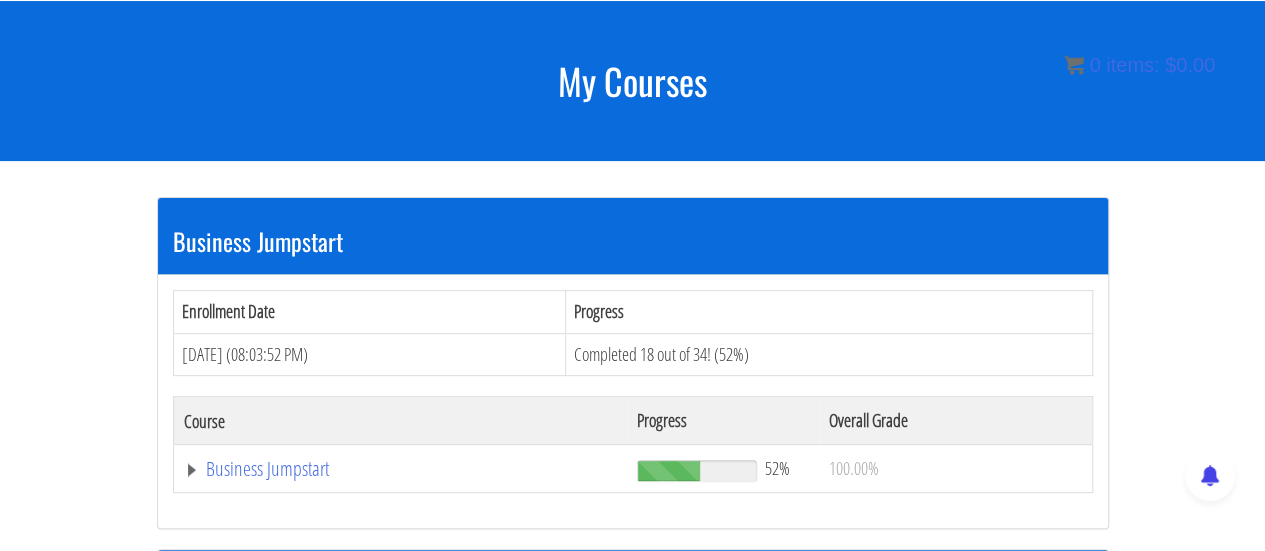 scroll, scrollTop: 0, scrollLeft: 0, axis: both 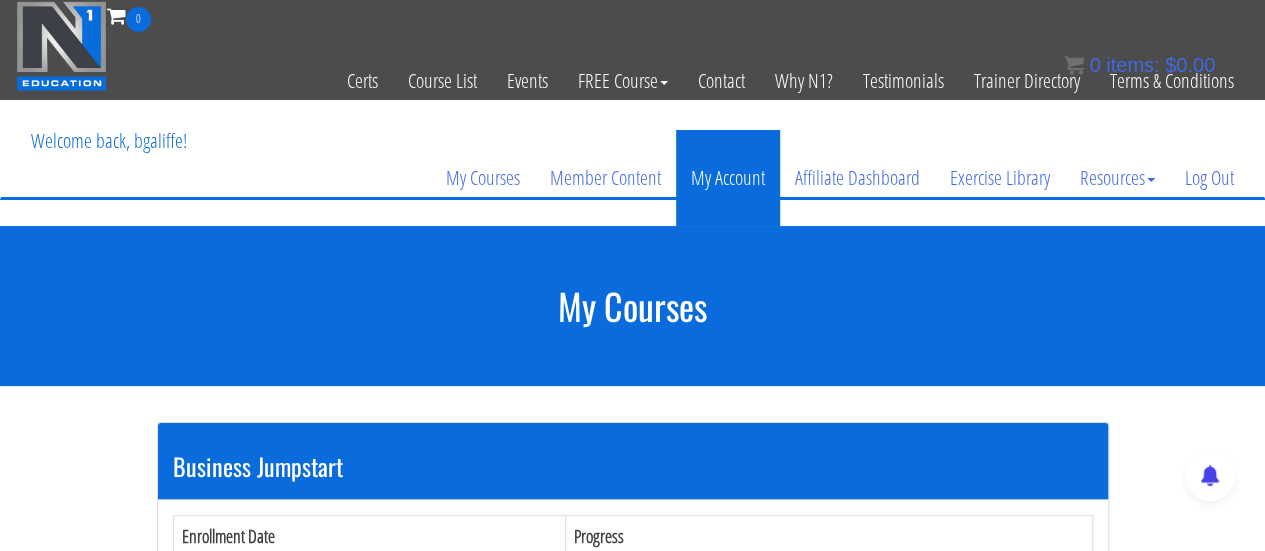 click on "My Account" at bounding box center [728, 178] 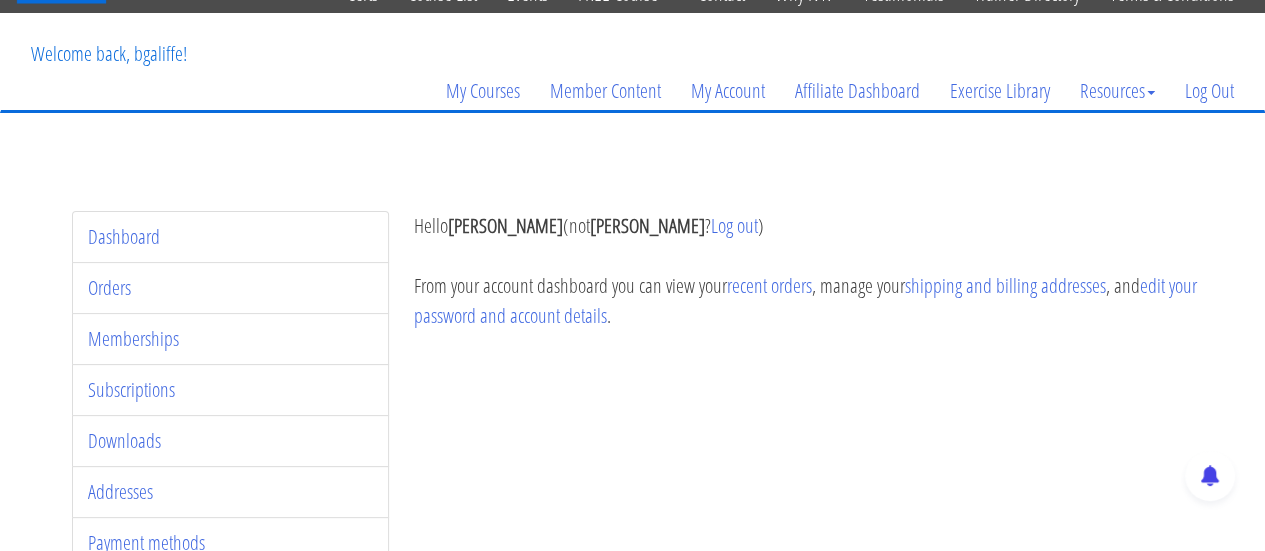 scroll, scrollTop: 89, scrollLeft: 0, axis: vertical 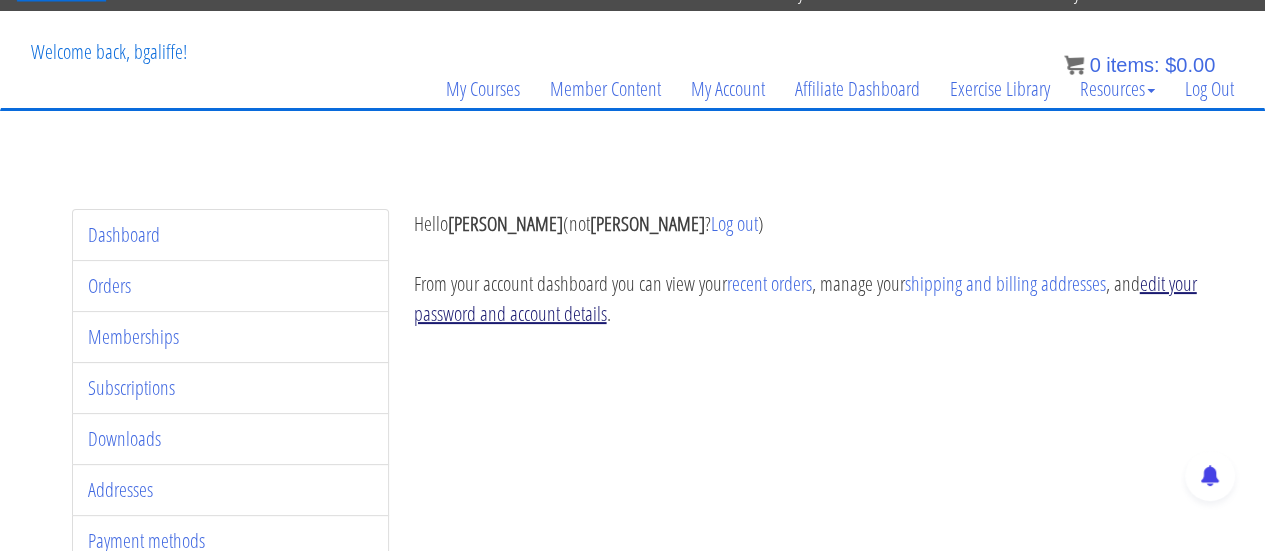 click on "edit your password and account details" at bounding box center (804, 298) 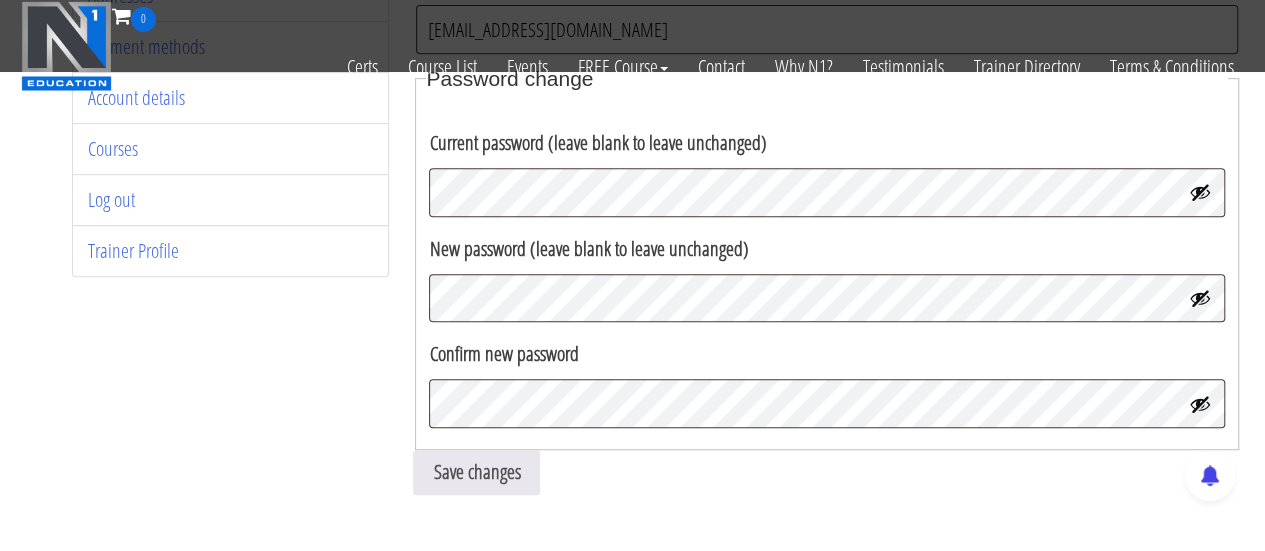 scroll, scrollTop: 458, scrollLeft: 0, axis: vertical 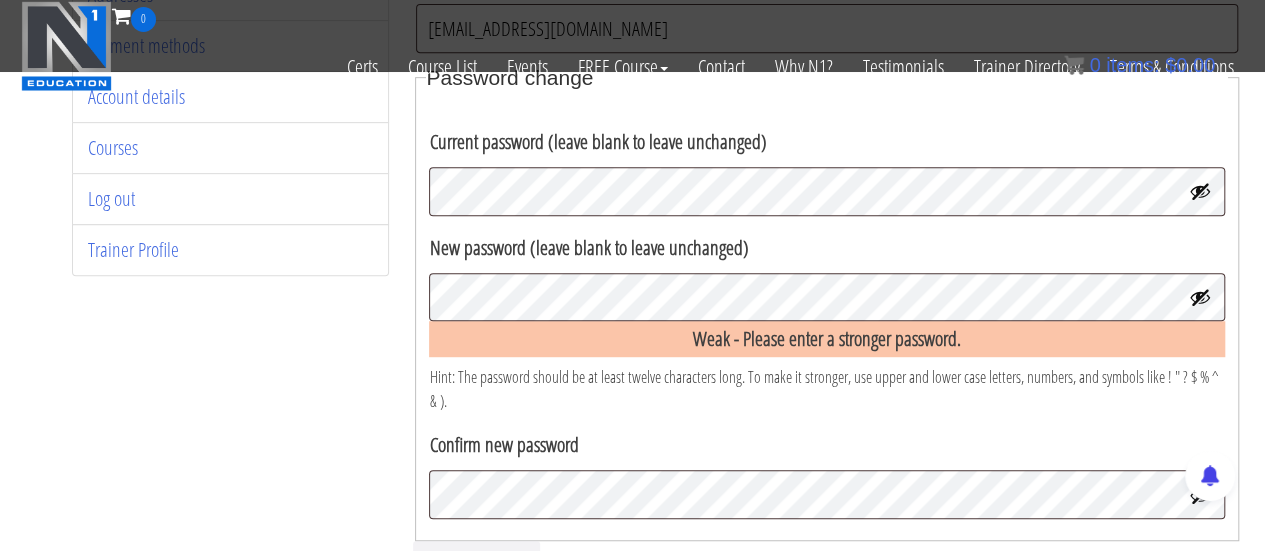 click on "Dashboard
Orders
Memberships
Subscriptions
Downloads
Addresses
Payment methods
Account details
Courses
Log out
Trainer Profile
First name  *
Barnaby
Last name  *
Galiffe
Display name  *
Barnaby Galiffe   This will be how your name will be displayed in the account section and in reviews
Email address  *
bgaliffe95@gmail.com
Password change
Current password (leave blank to leave unchanged)
New password (leave blank to leave unchanged)
Weak - Please enter a stronger password. Hint: The password should be at least twelve characters long. To make it stronger, use upper and lower case letters, numbers, and symbols like ! " ? $ % ^ & ).
Confirm new password" at bounding box center (632, 165) 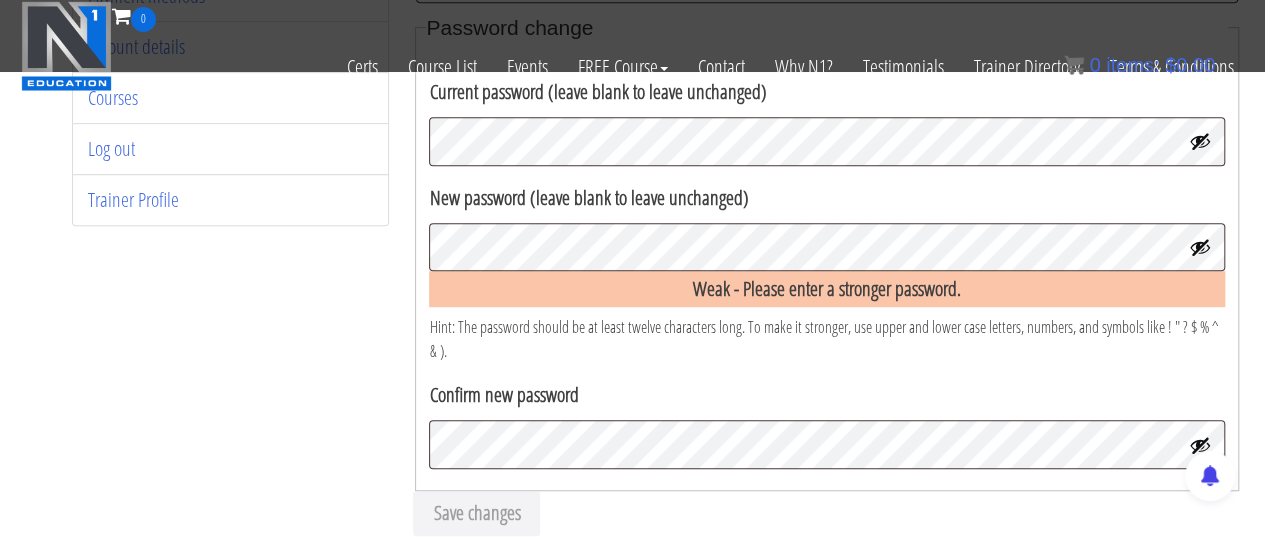 scroll, scrollTop: 509, scrollLeft: 0, axis: vertical 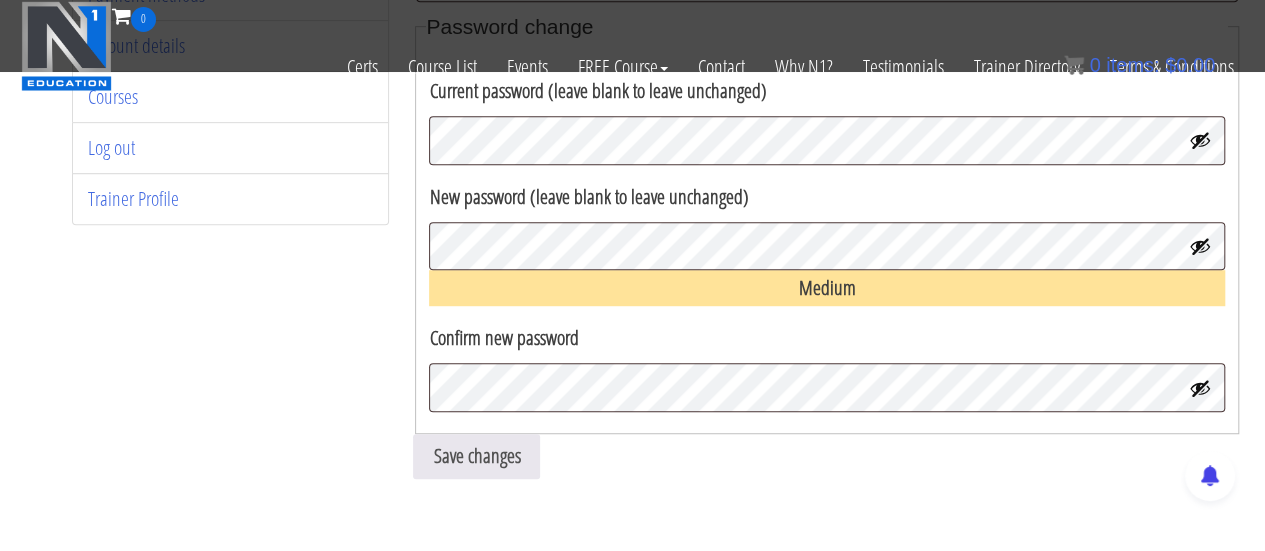click on "Dashboard
Orders
Memberships
Subscriptions
Downloads
Addresses
Payment methods
Account details
Courses
Log out
Trainer Profile
First name  *
Barnaby
Last name  *
Galiffe
Display name  *
Barnaby Galiffe   This will be how your name will be displayed in the account section and in reviews
Email address  *
bgaliffe95@gmail.com
Password change
Current password (leave blank to leave unchanged)
New password (leave blank to leave unchanged)
Medium
Confirm new password
Save changes" at bounding box center (632, 86) 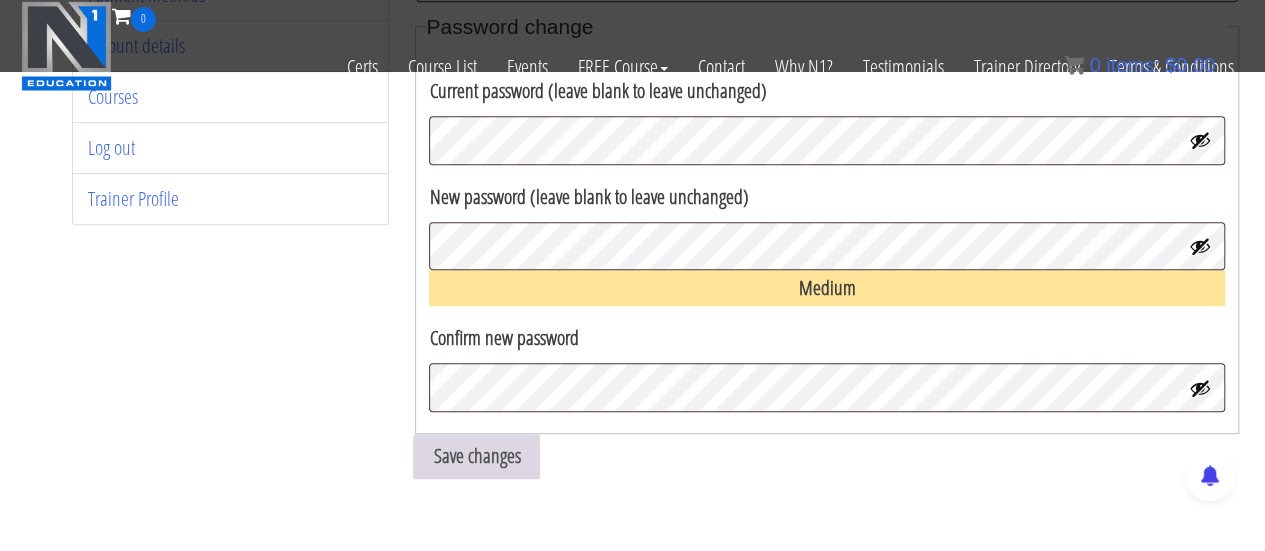 click on "Save changes" at bounding box center [476, 456] 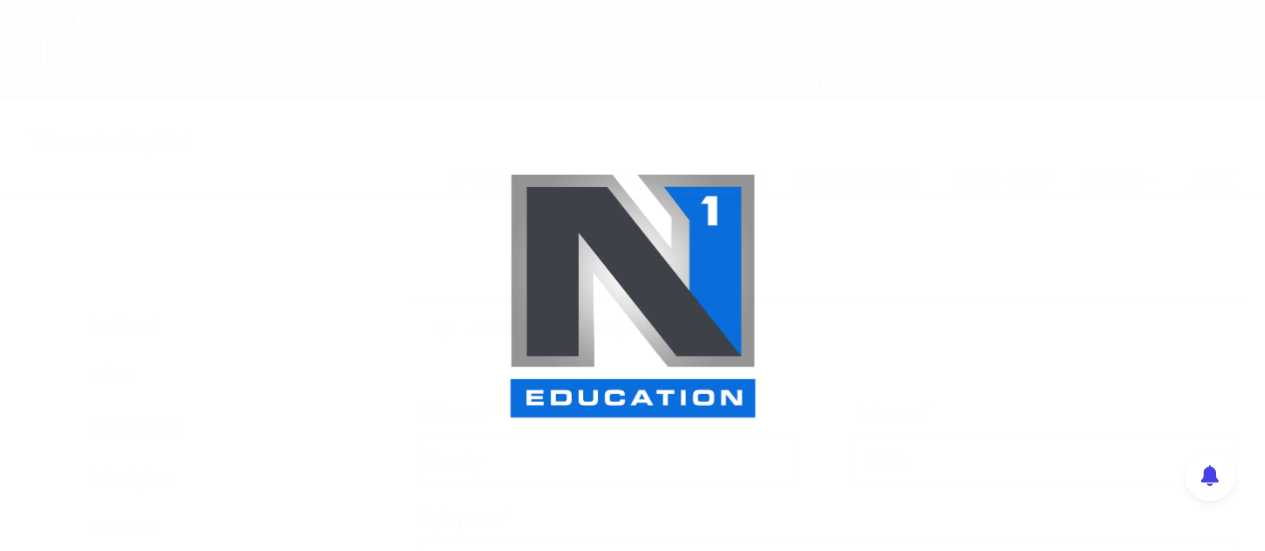 scroll, scrollTop: 0, scrollLeft: 0, axis: both 